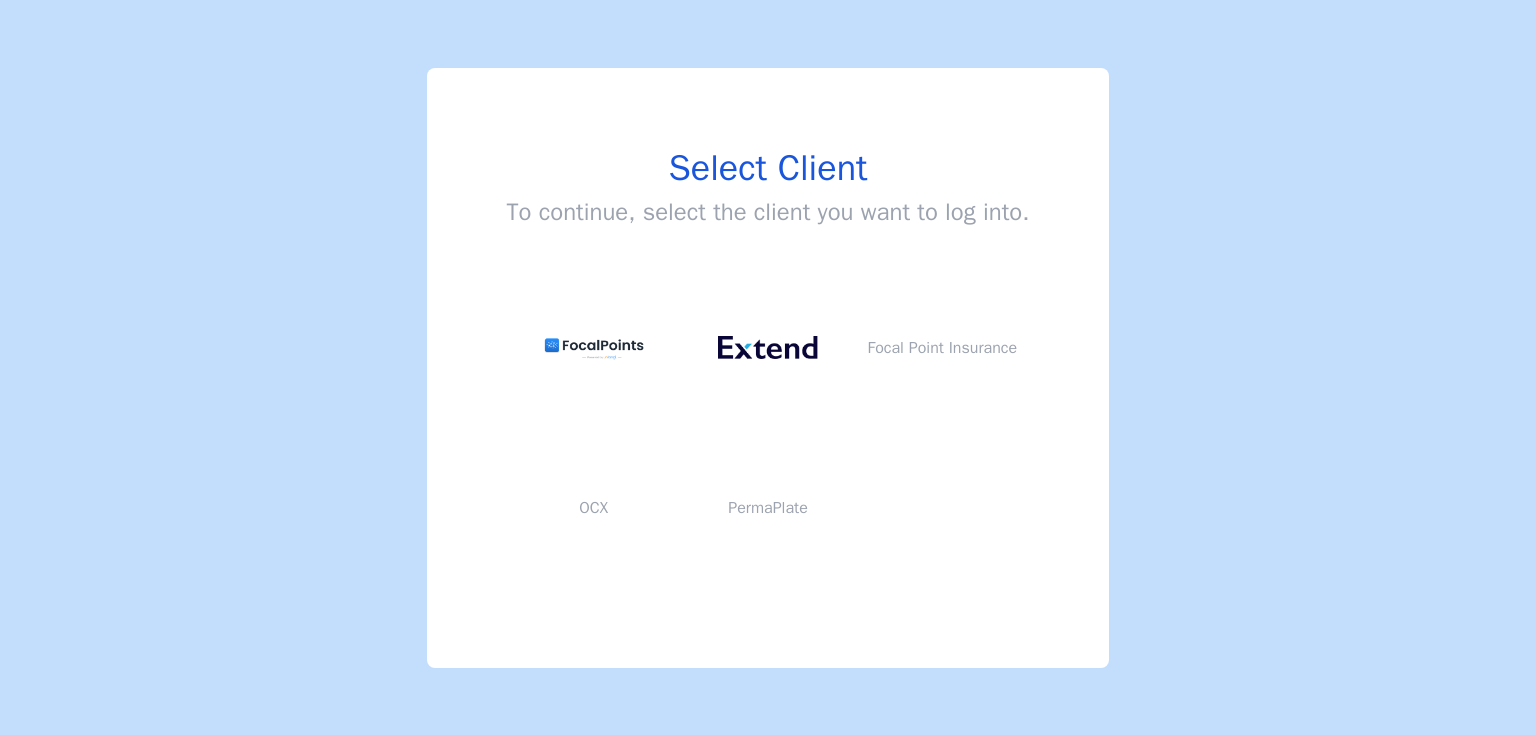 scroll, scrollTop: 0, scrollLeft: 0, axis: both 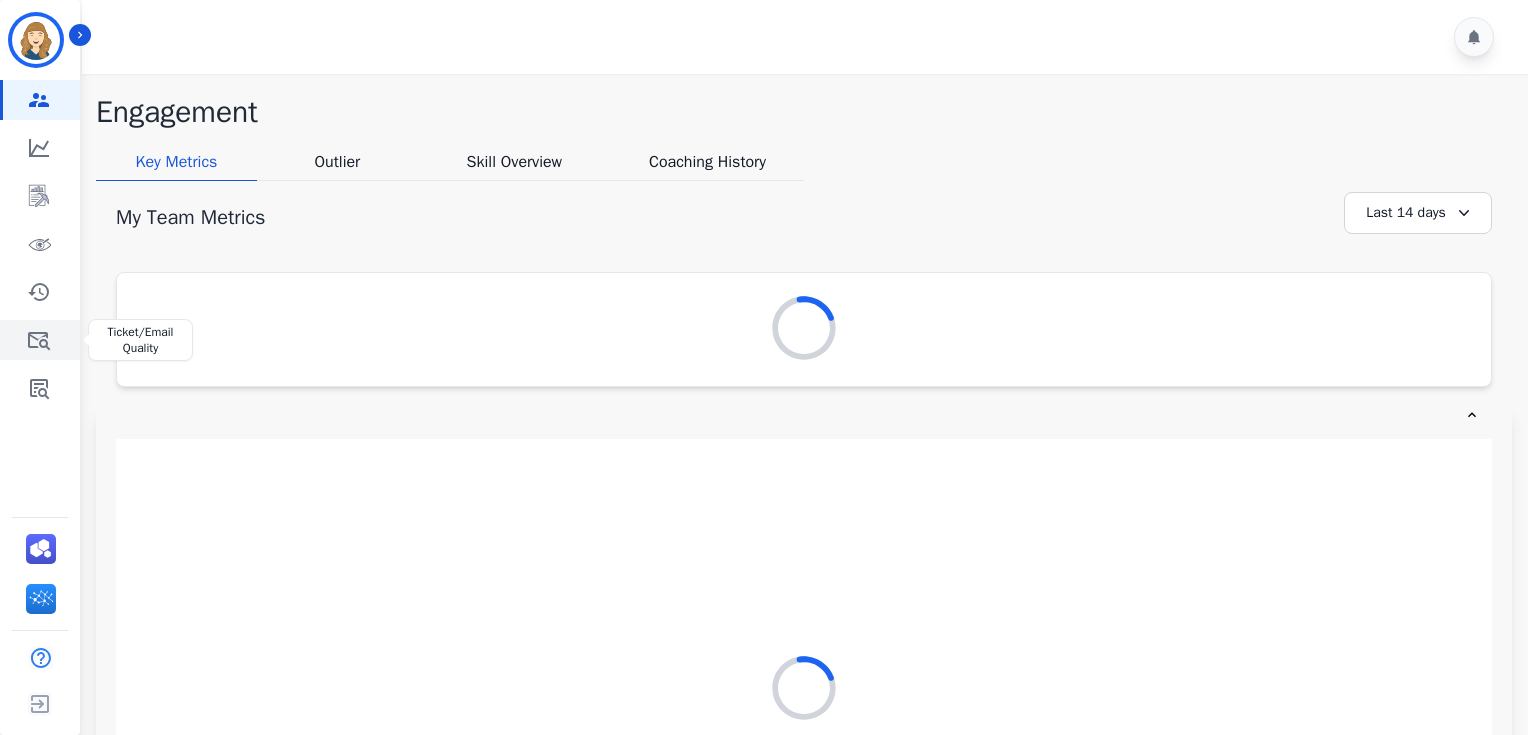 click 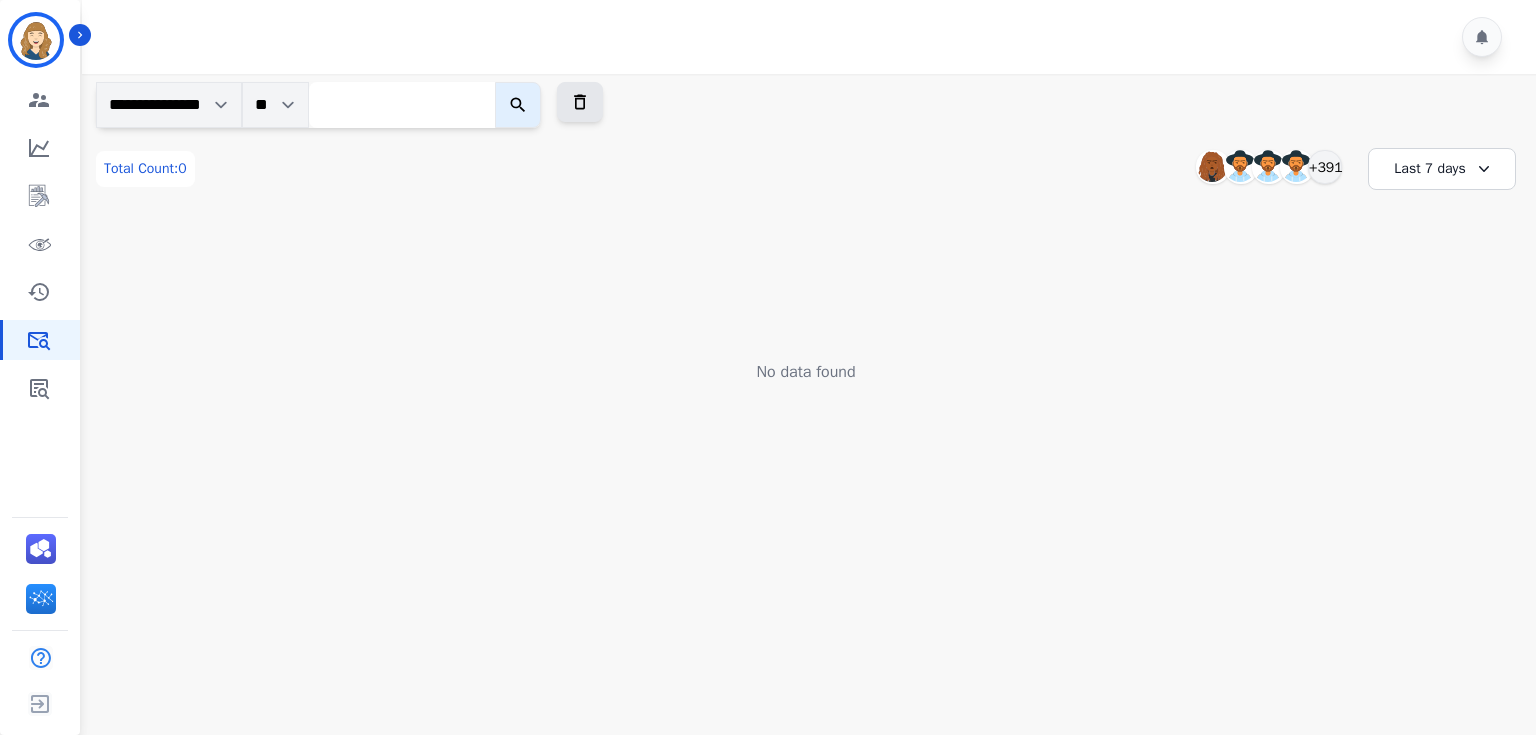 click at bounding box center [402, 105] 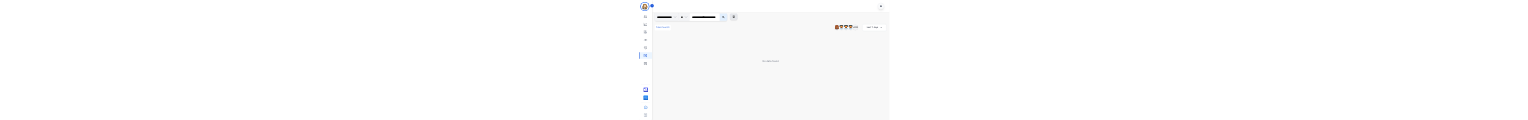 scroll, scrollTop: 0, scrollLeft: 68, axis: horizontal 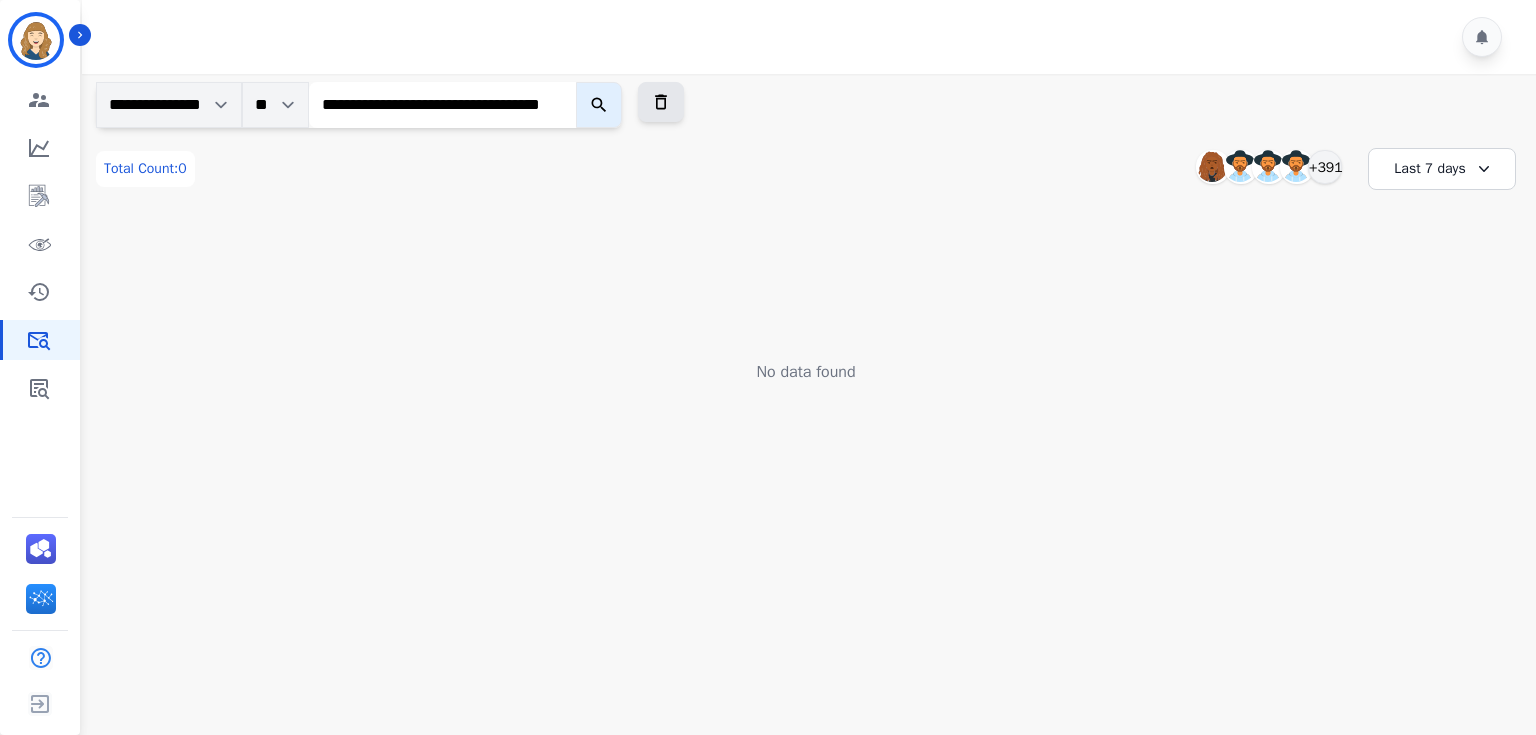 type on "**********" 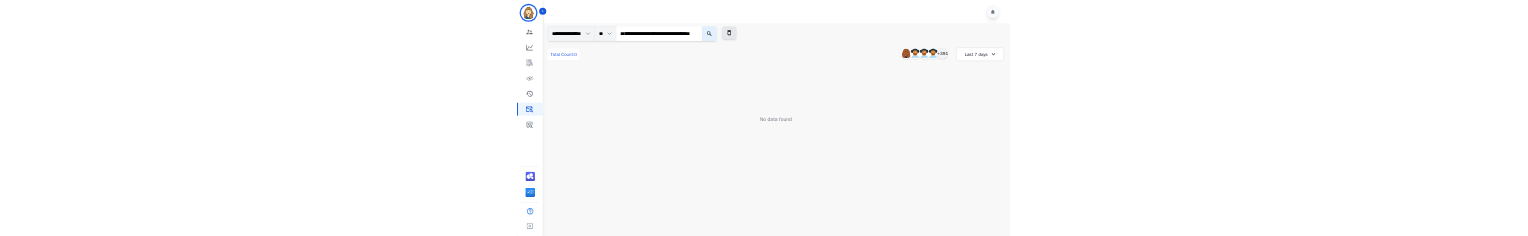 scroll, scrollTop: 0, scrollLeft: 0, axis: both 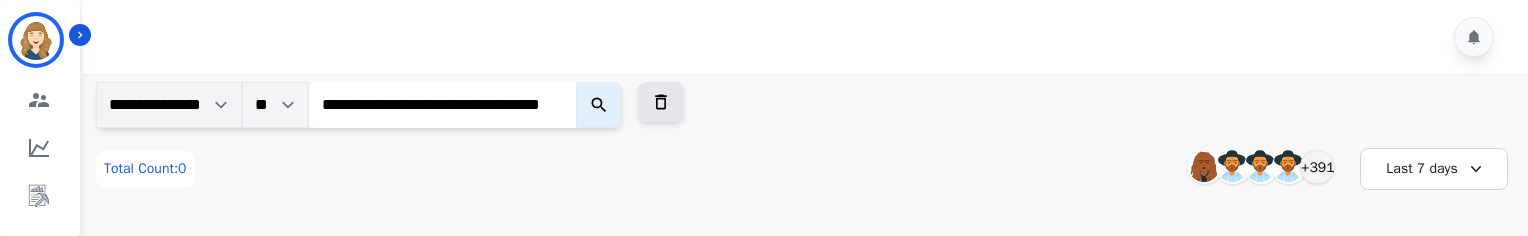 click on "**********" at bounding box center [442, 105] 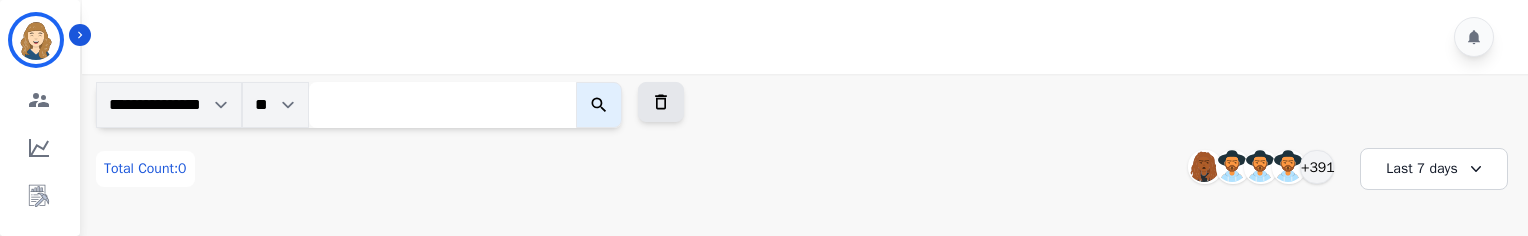 paste on "**********" 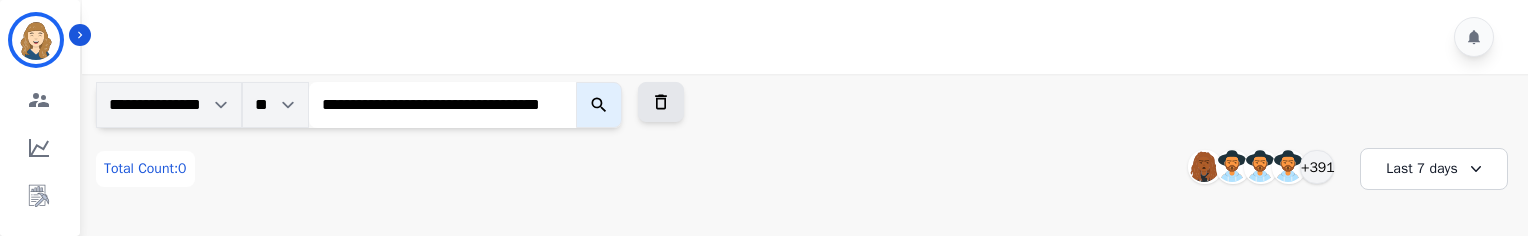 scroll, scrollTop: 0, scrollLeft: 68, axis: horizontal 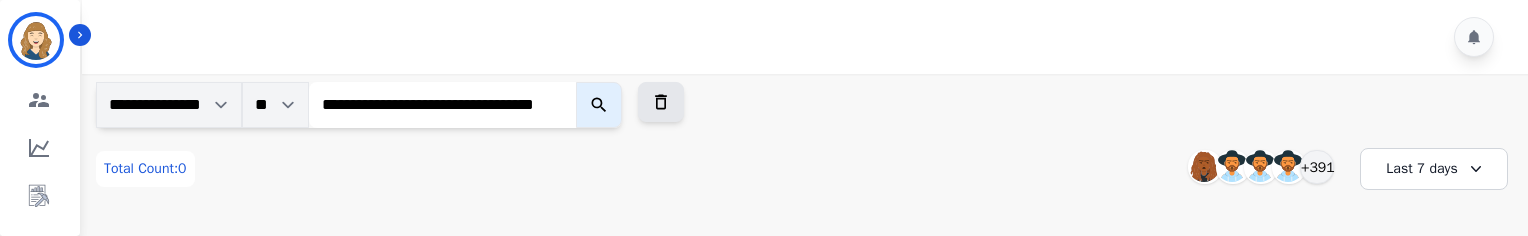 click at bounding box center [599, 105] 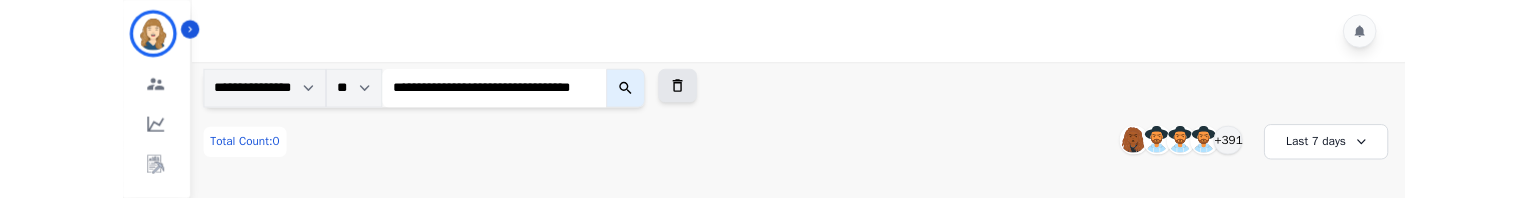 scroll, scrollTop: 0, scrollLeft: 0, axis: both 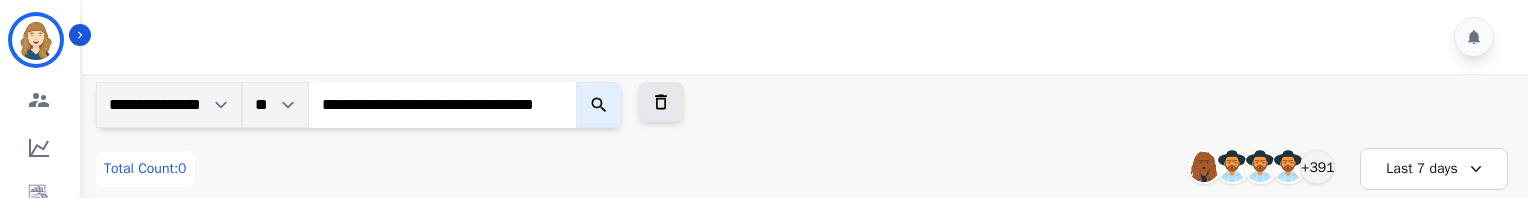 click on "**********" at bounding box center (442, 105) 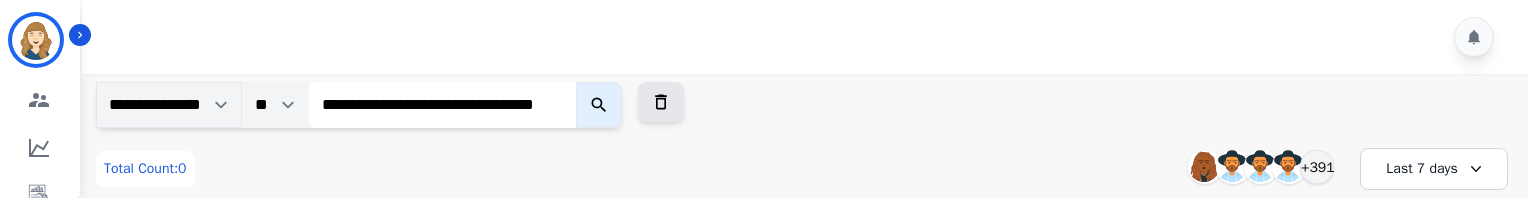 drag, startPoint x: 290, startPoint y: 108, endPoint x: 429, endPoint y: 108, distance: 139 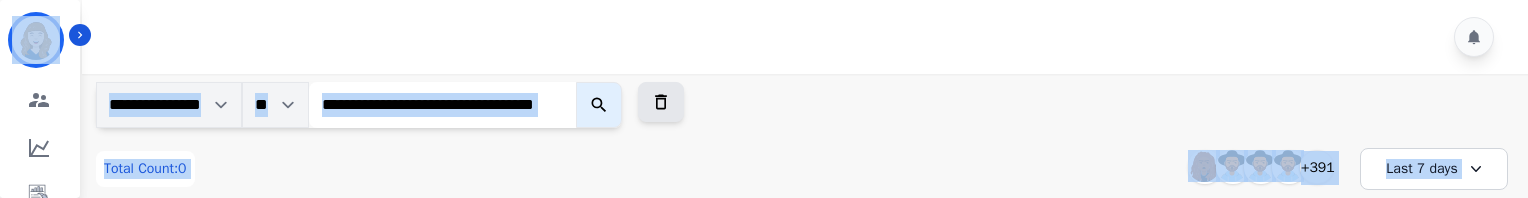 click on "**********" at bounding box center (442, 105) 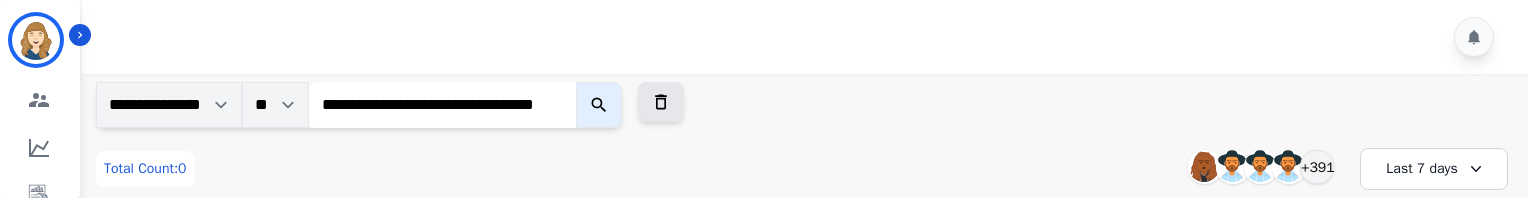 paste on "*" 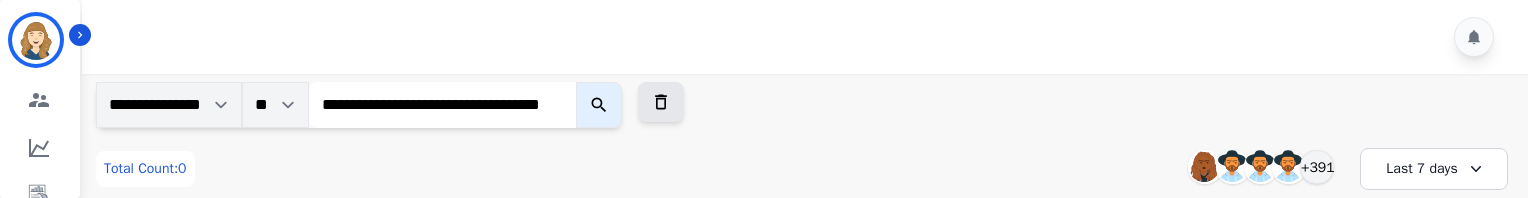 scroll, scrollTop: 0, scrollLeft: 68, axis: horizontal 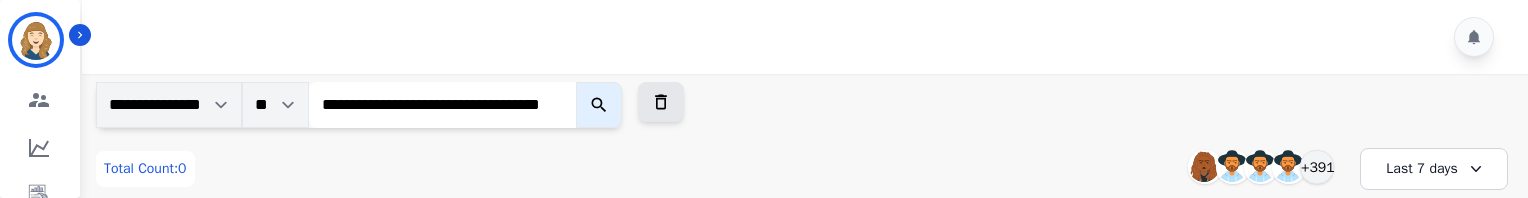click at bounding box center [599, 105] 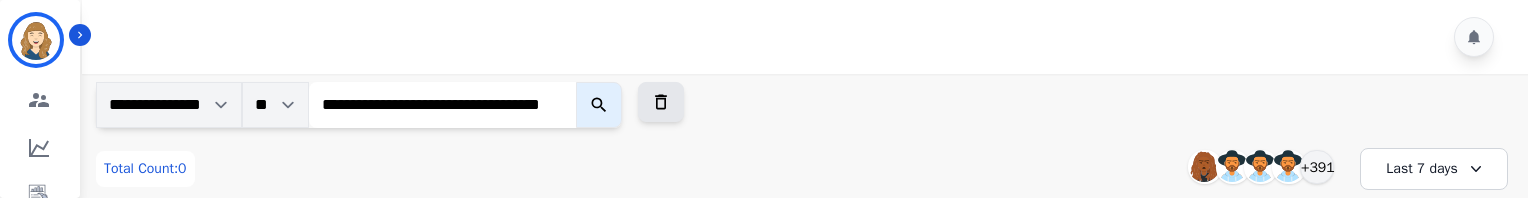 scroll, scrollTop: 0, scrollLeft: 0, axis: both 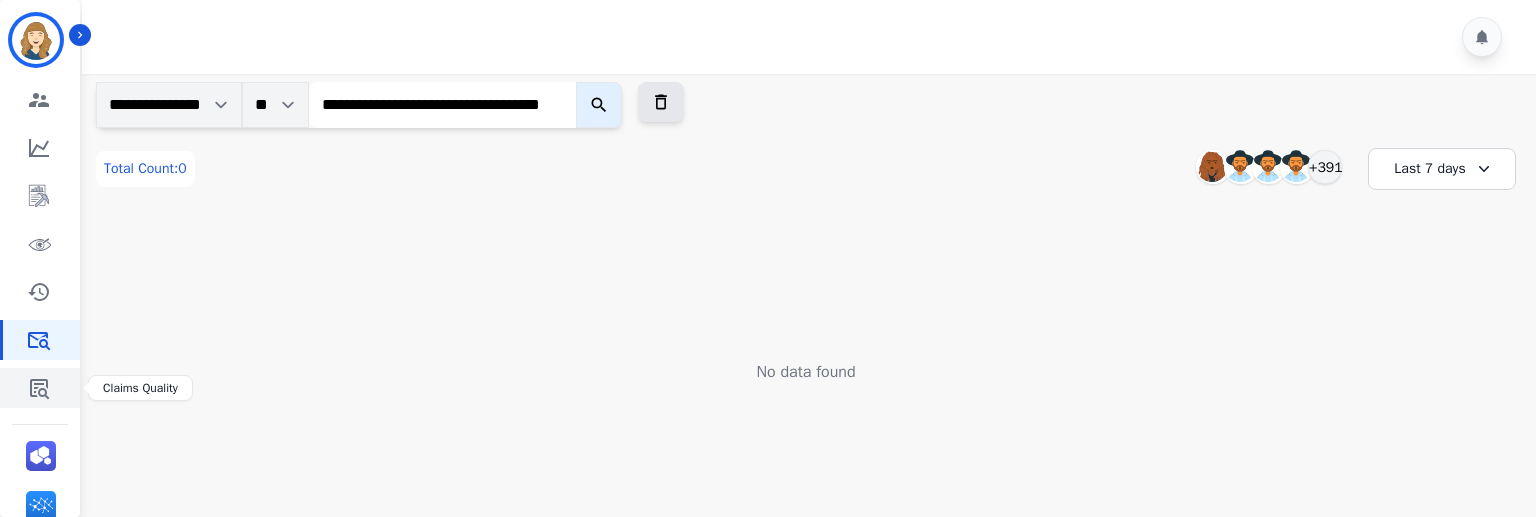 click 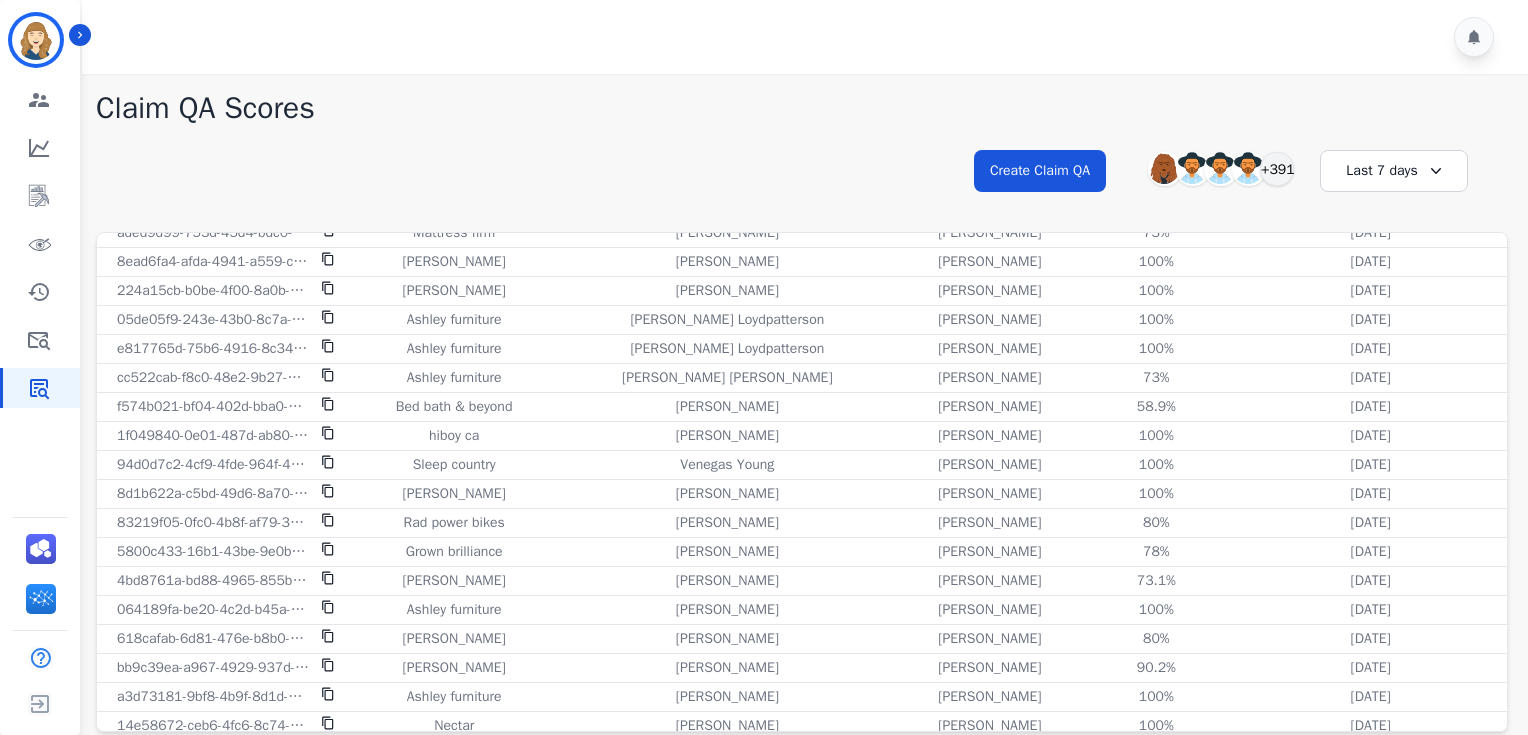 scroll, scrollTop: 1808, scrollLeft: 0, axis: vertical 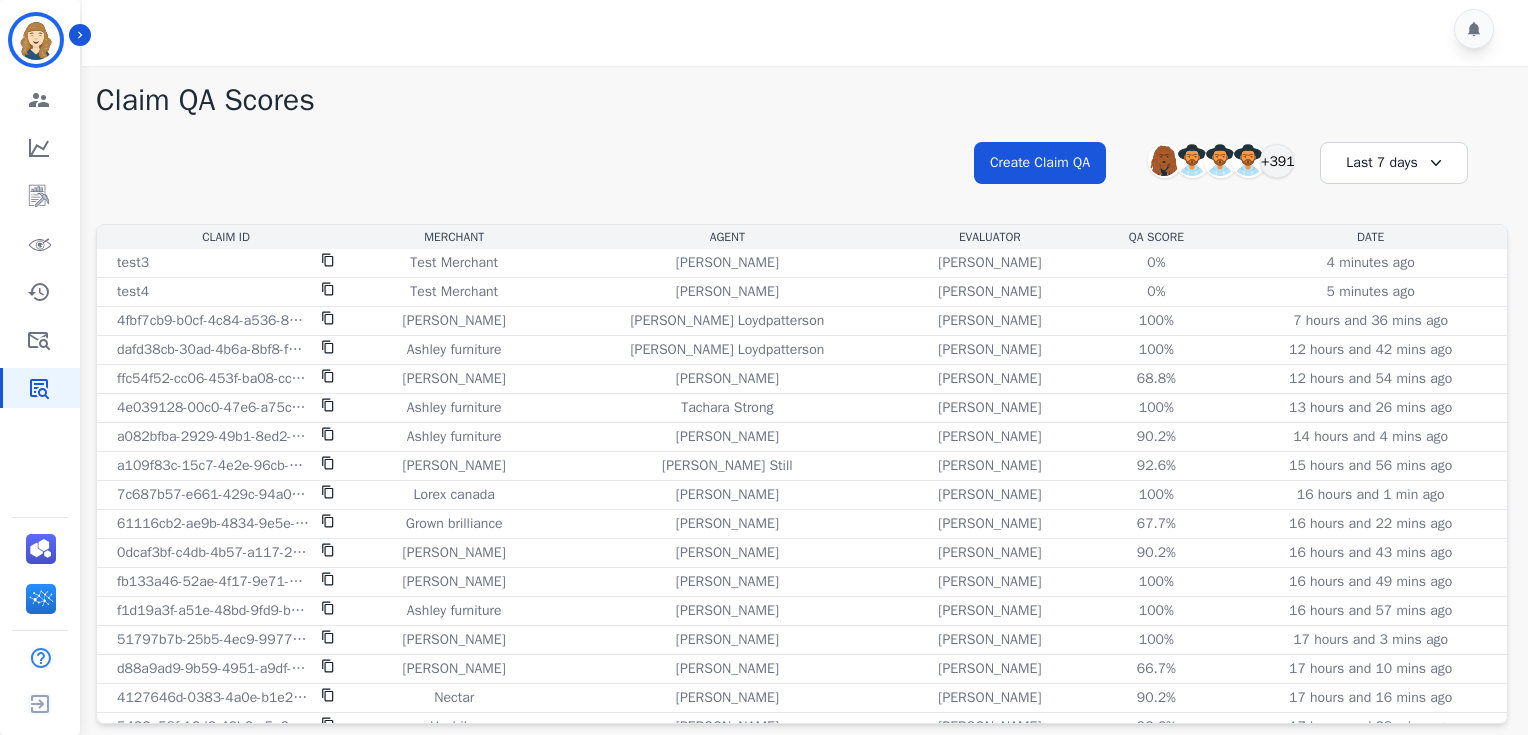 click on "**********" 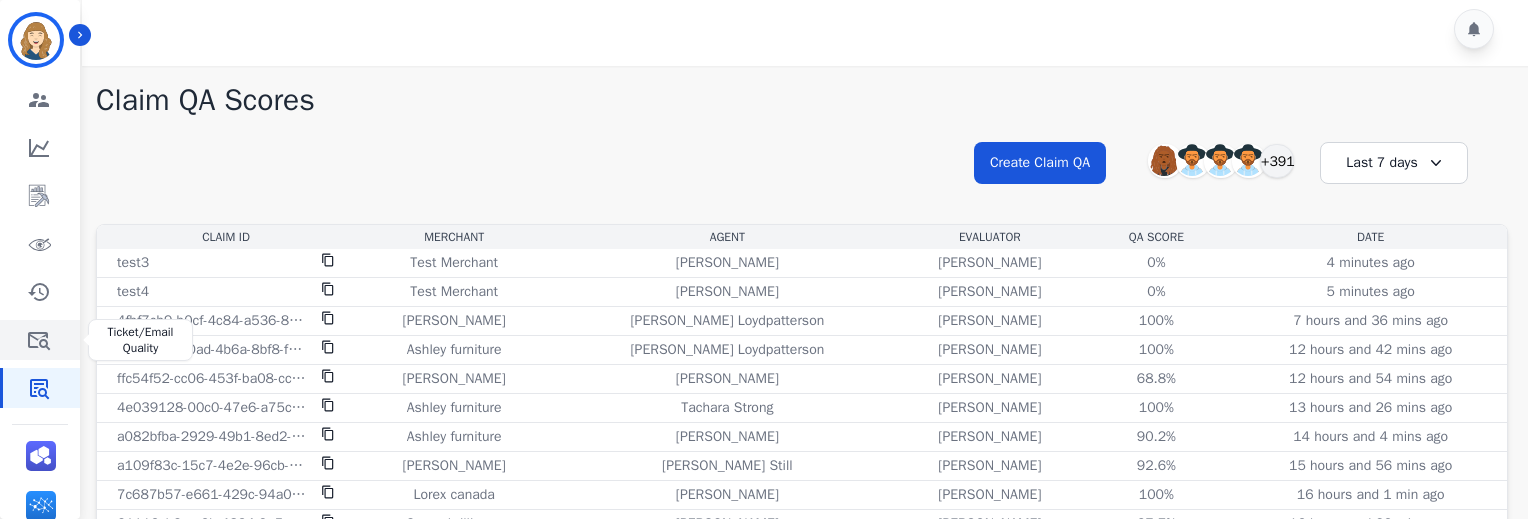click 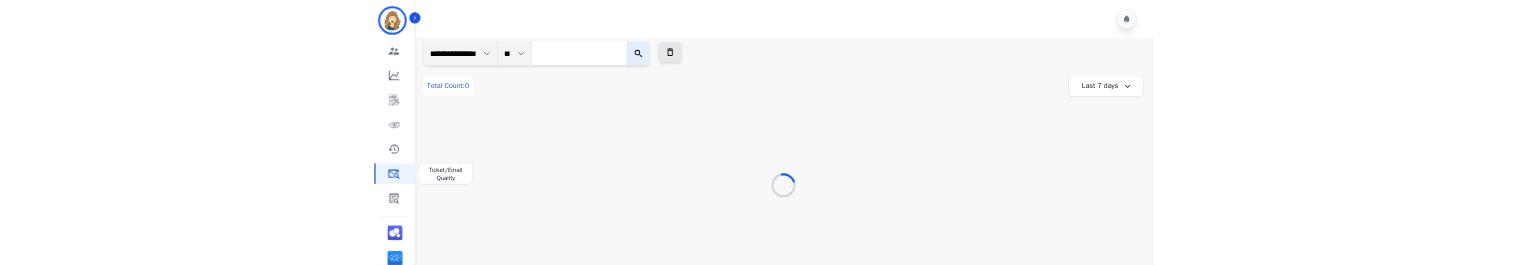 scroll, scrollTop: 0, scrollLeft: 0, axis: both 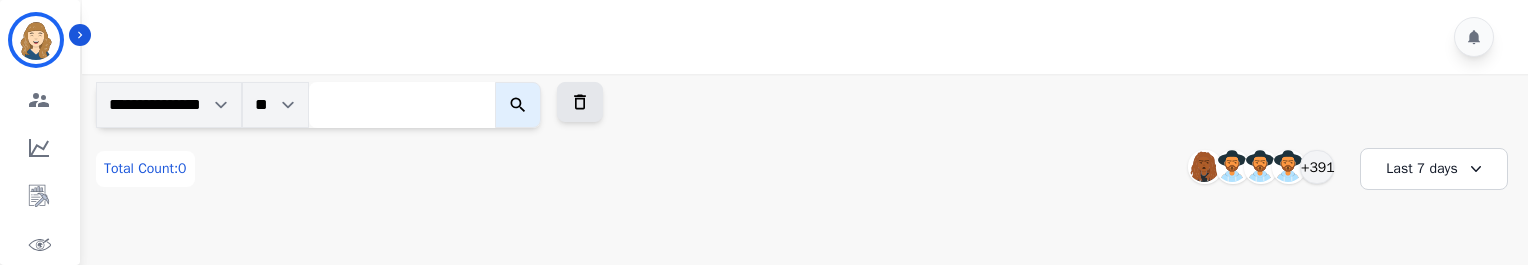 click at bounding box center [402, 105] 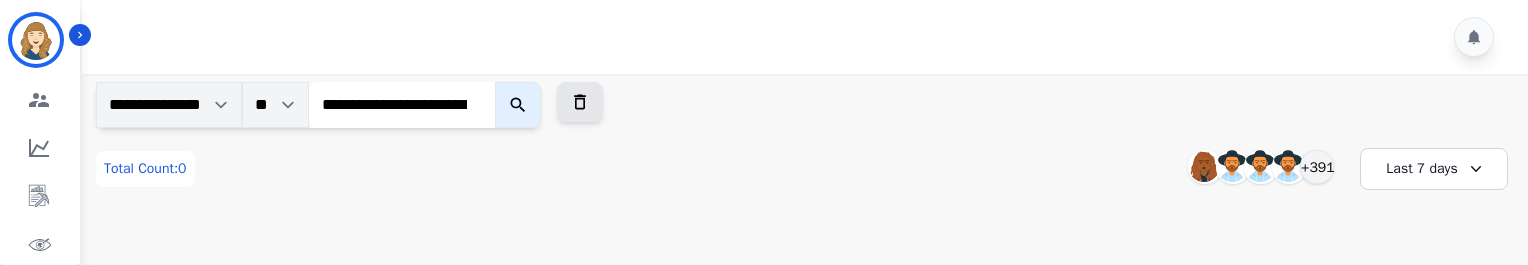 scroll, scrollTop: 0, scrollLeft: 73, axis: horizontal 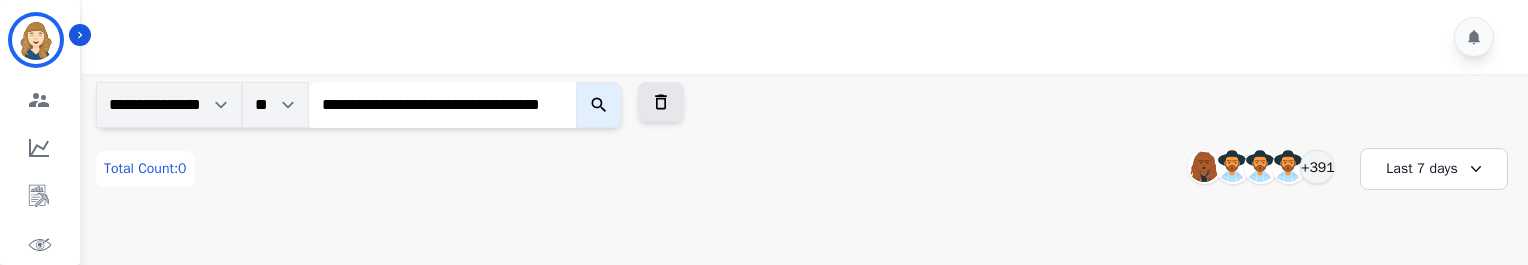 type on "**********" 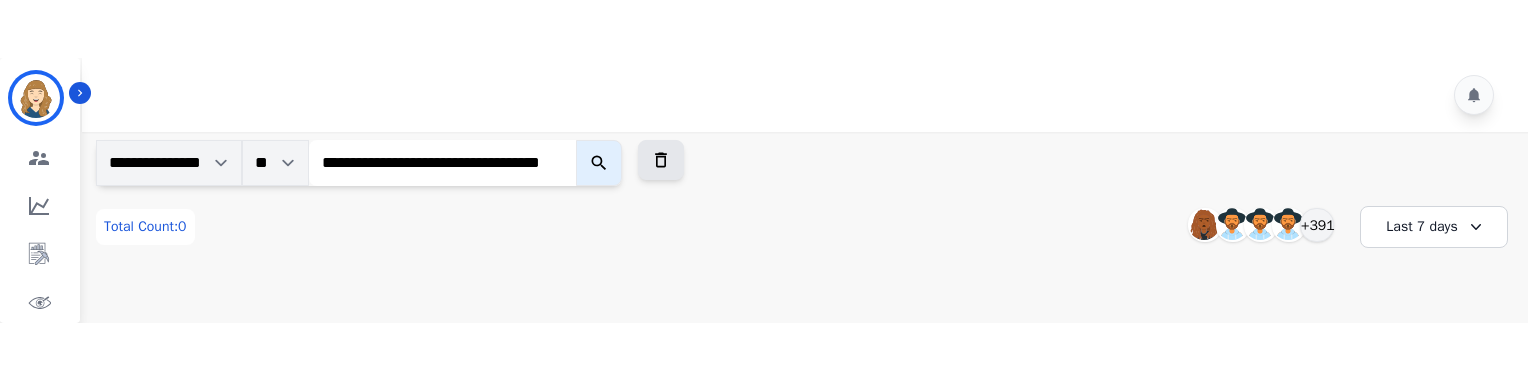 scroll, scrollTop: 0, scrollLeft: 0, axis: both 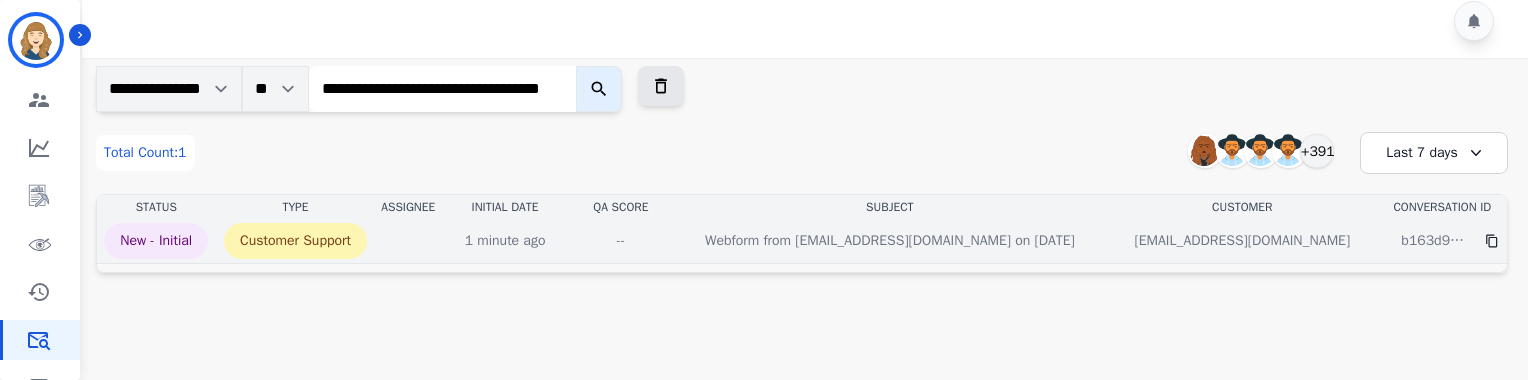 click on "Webform from [EMAIL_ADDRESS][DOMAIN_NAME] on [DATE]" at bounding box center [890, 241] 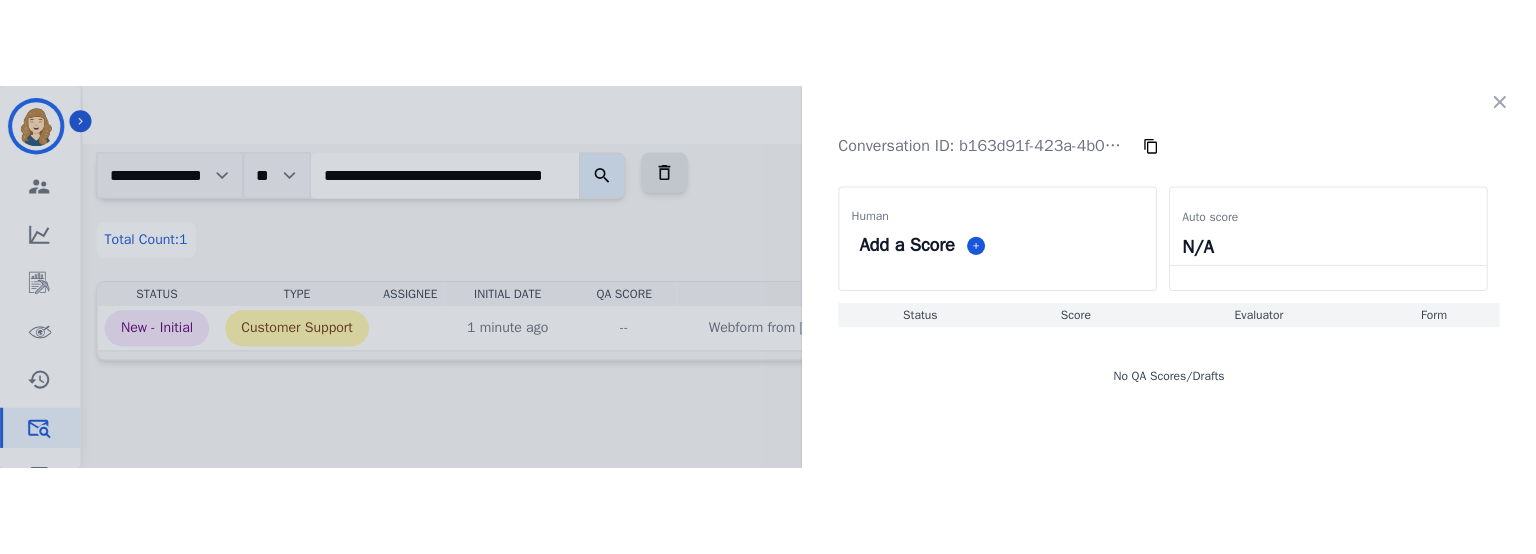 scroll, scrollTop: 0, scrollLeft: 0, axis: both 